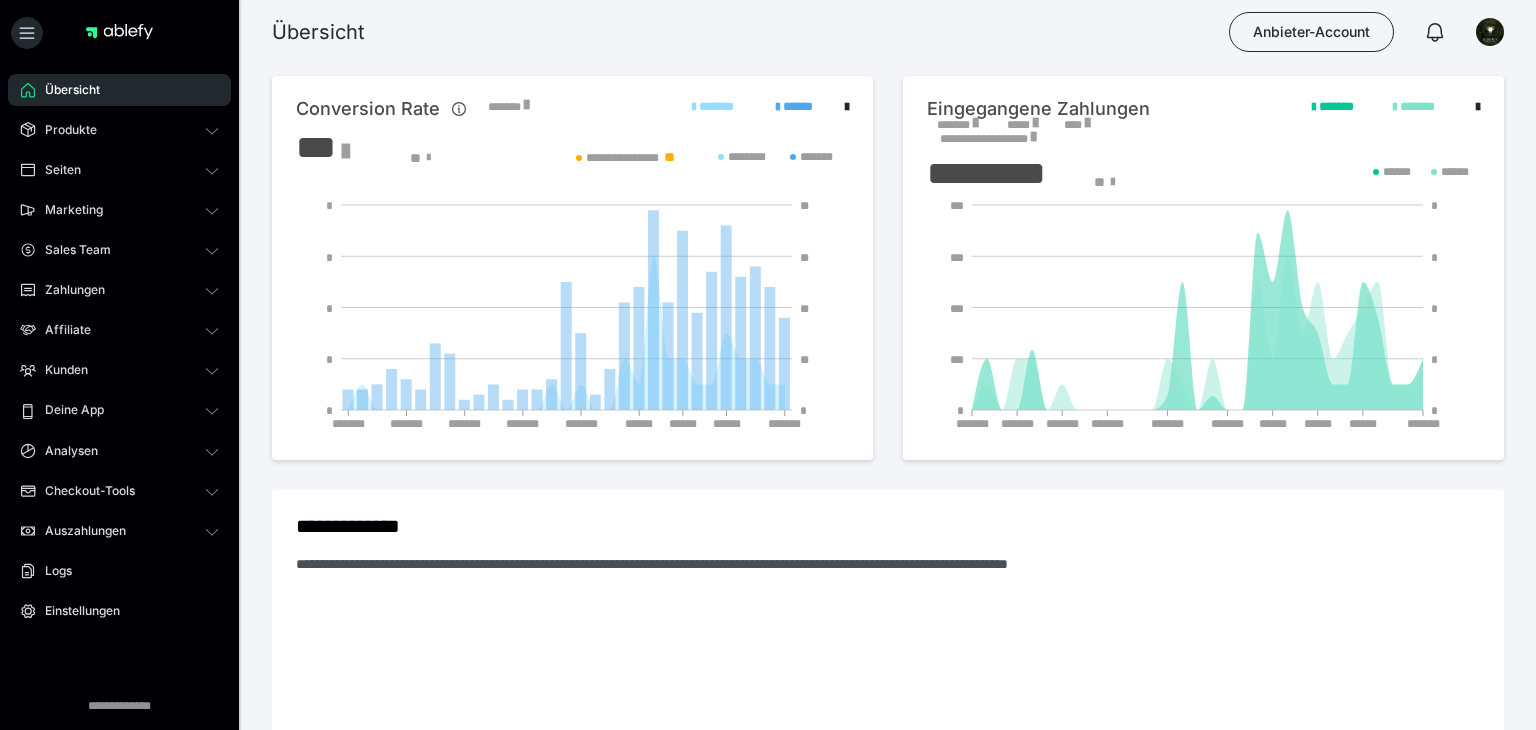 scroll, scrollTop: 0, scrollLeft: 0, axis: both 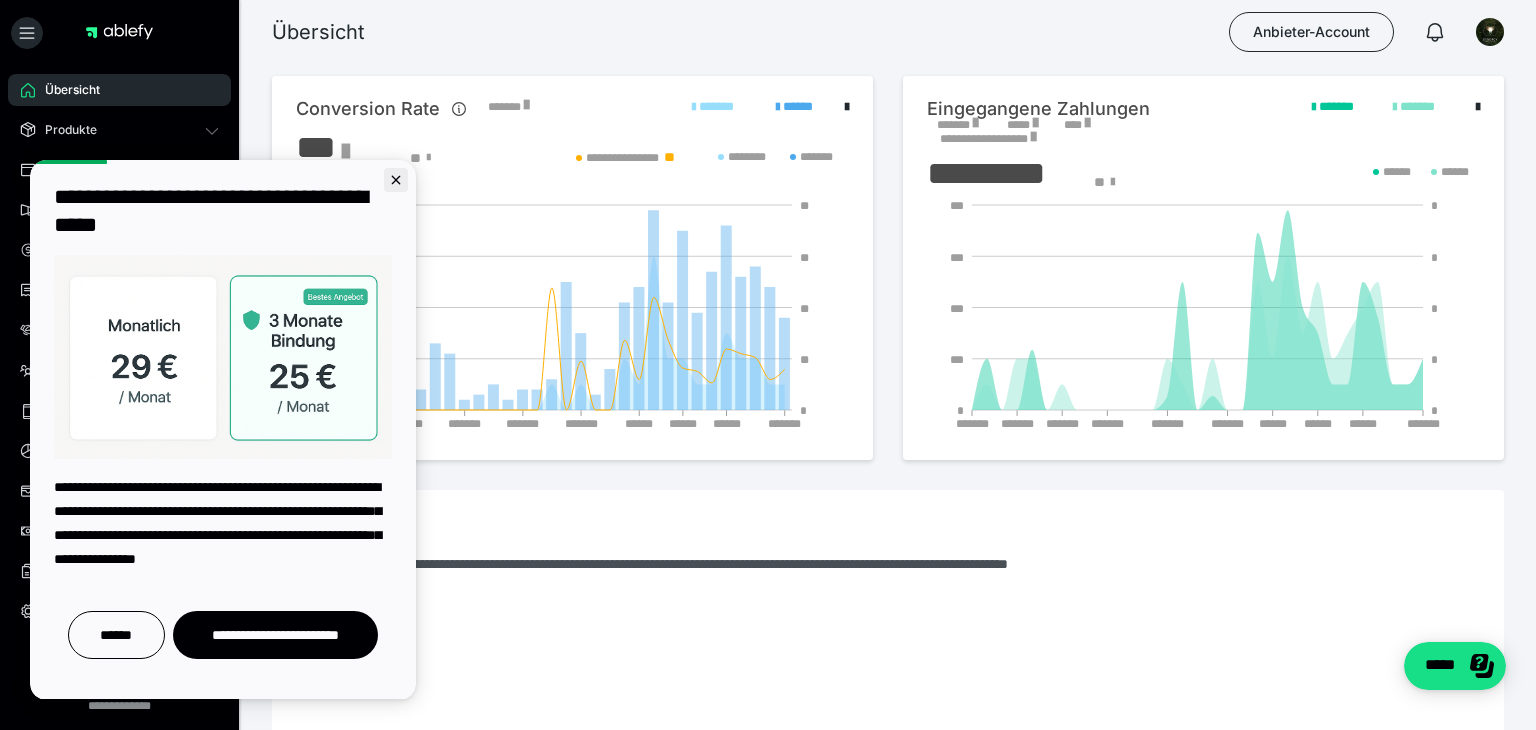 click 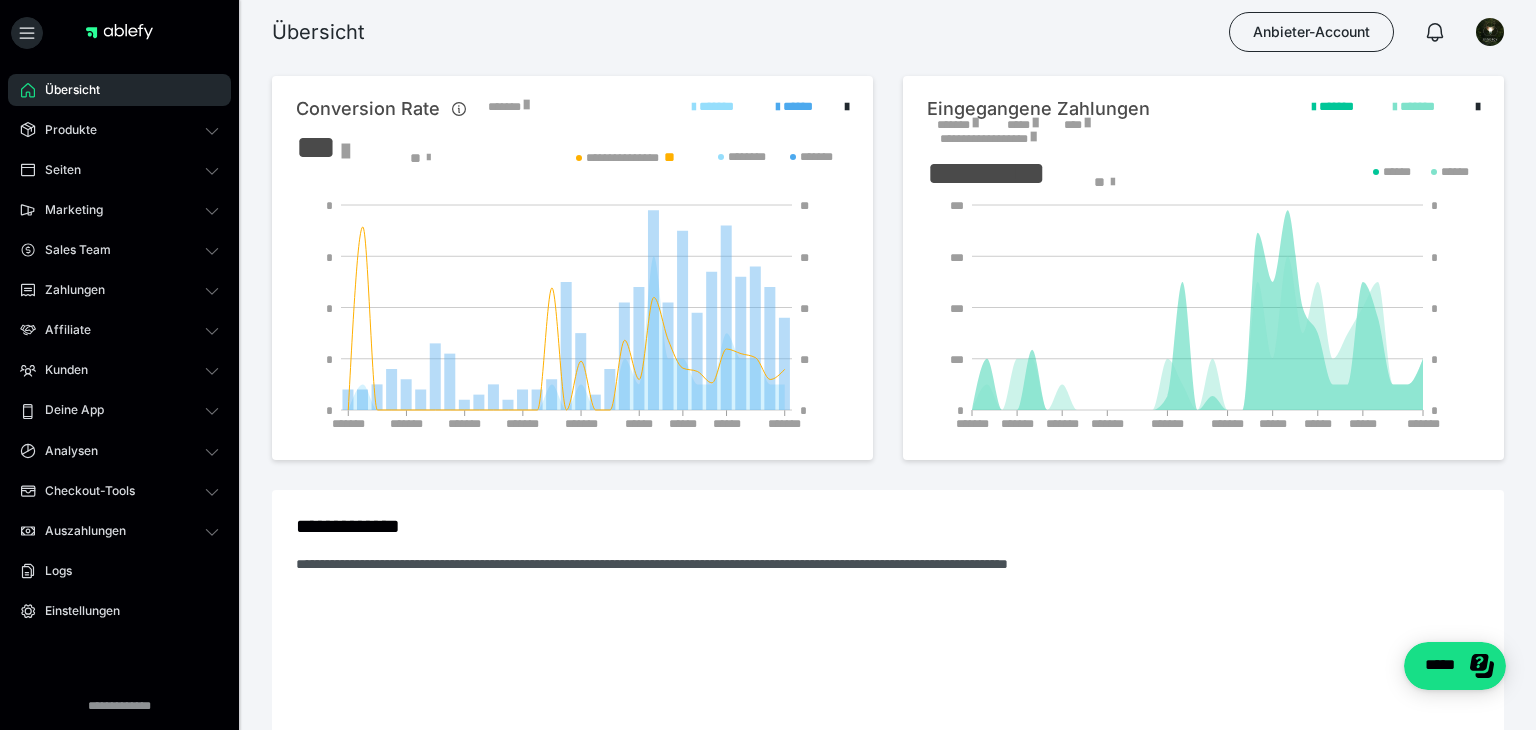 scroll, scrollTop: 0, scrollLeft: 0, axis: both 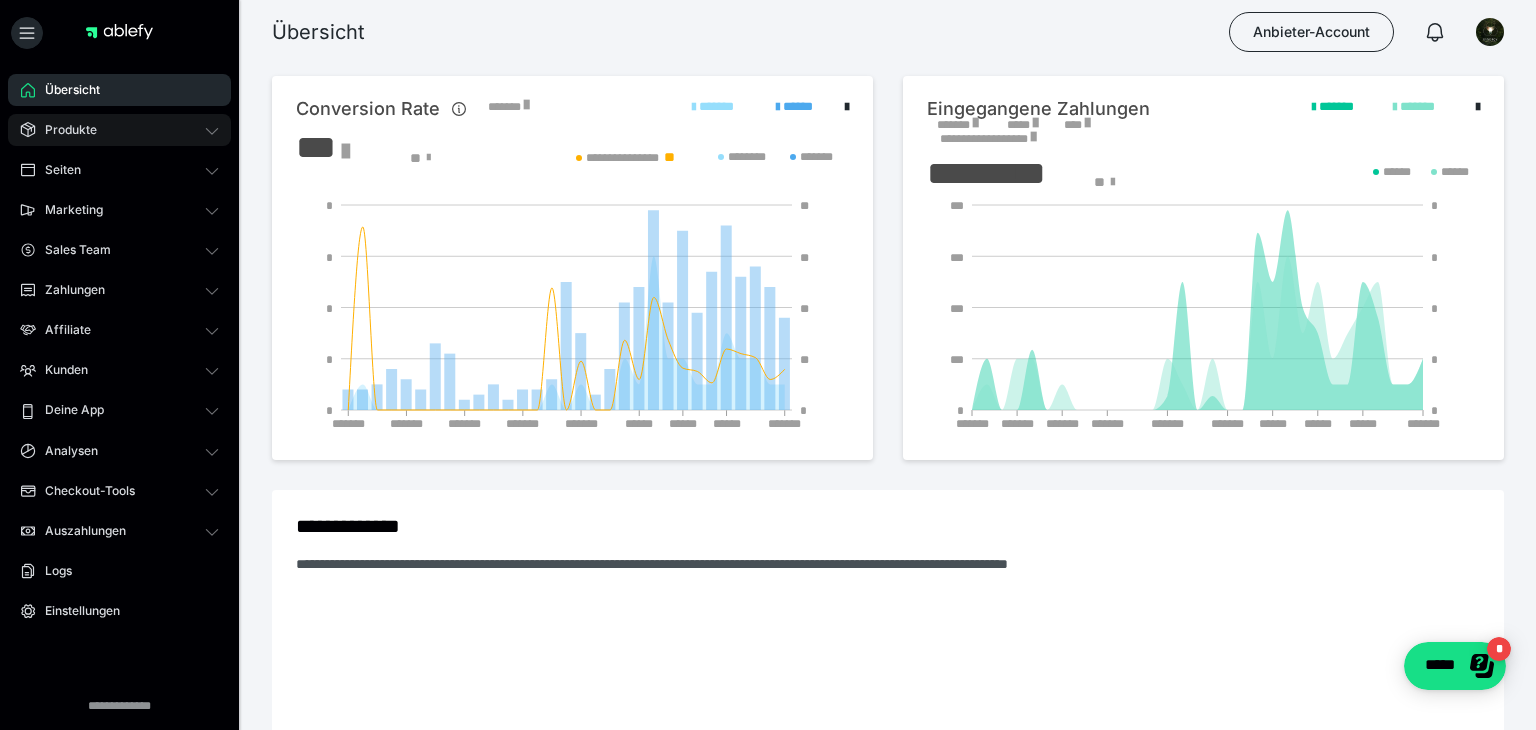 click on "Produkte" at bounding box center [64, 130] 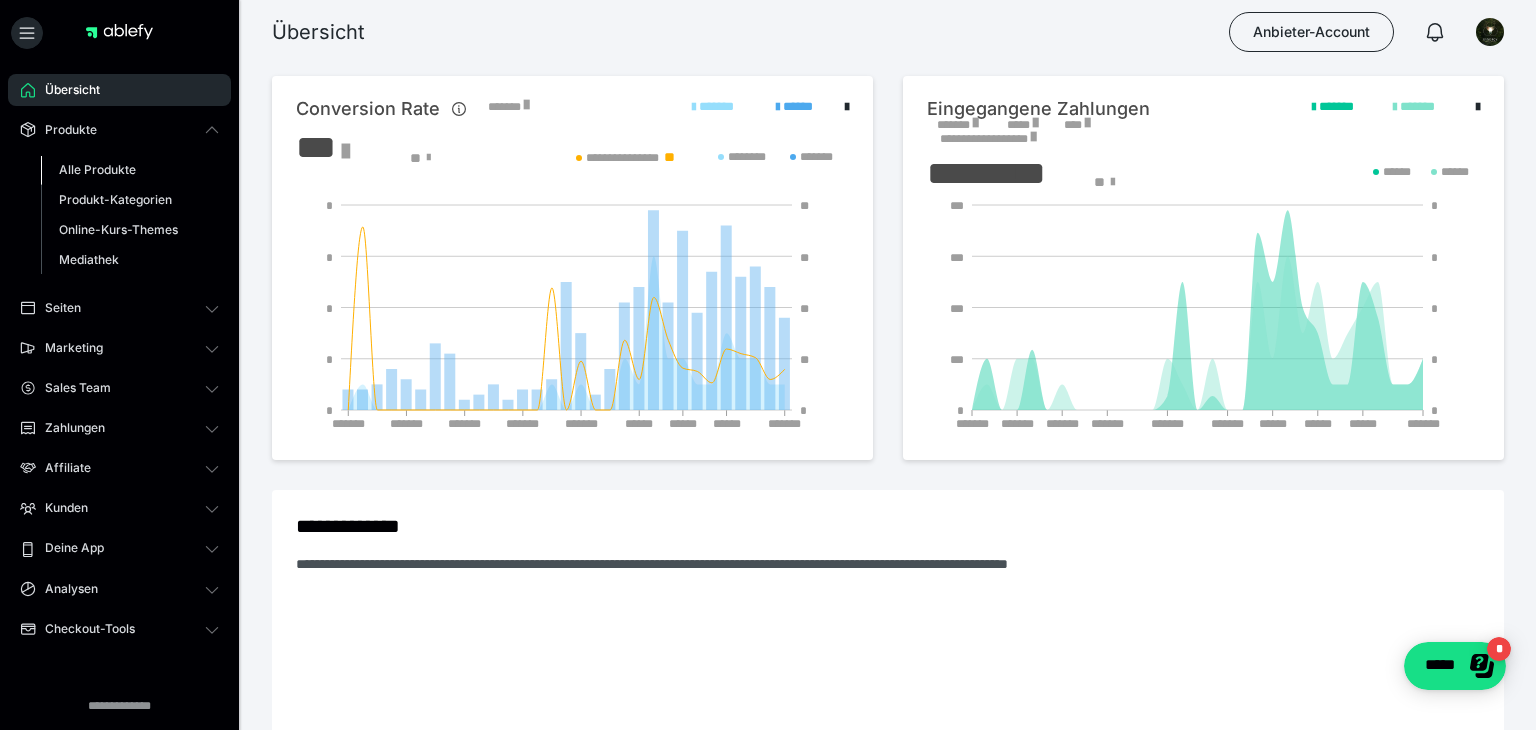 click on "Alle Produkte" at bounding box center (97, 169) 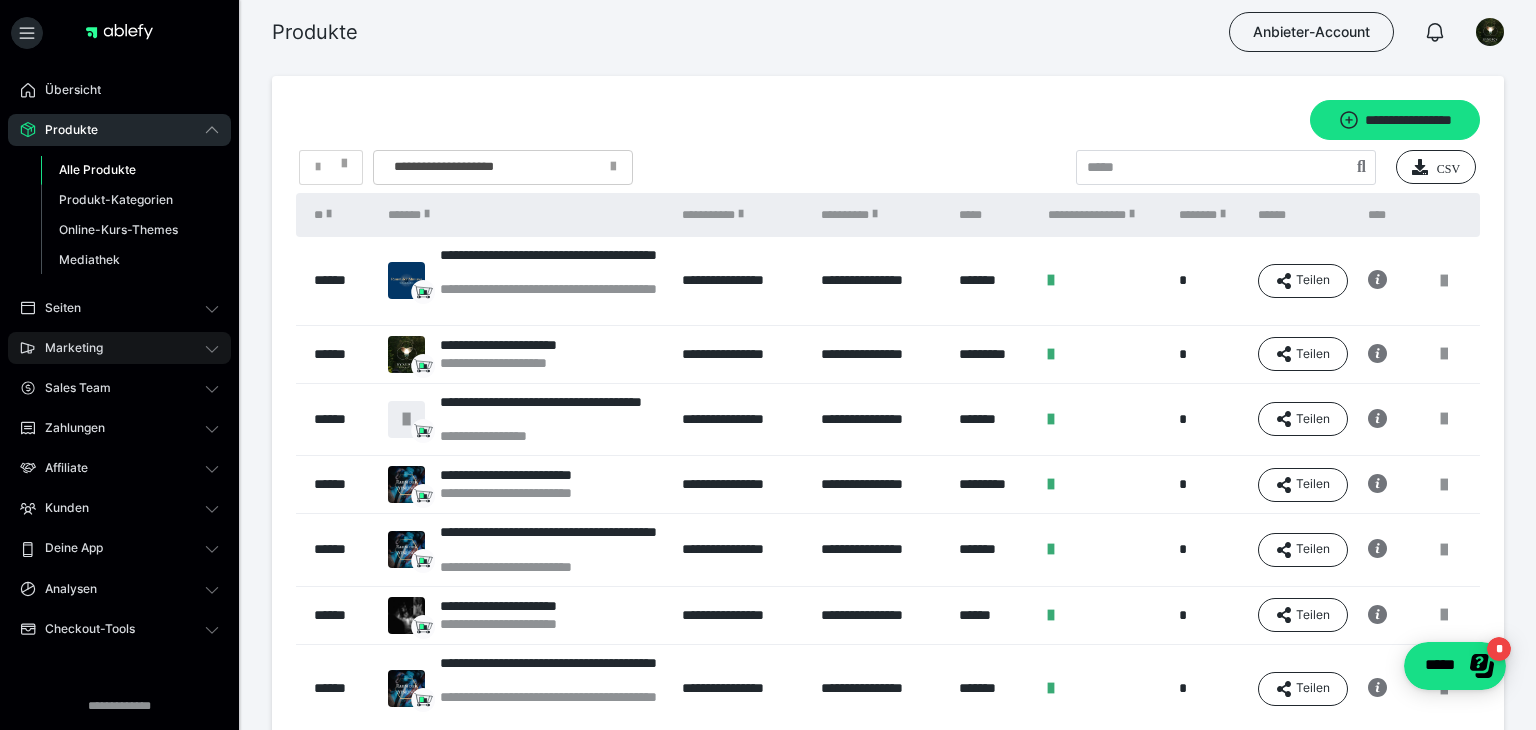 click on "Marketing" at bounding box center [119, 348] 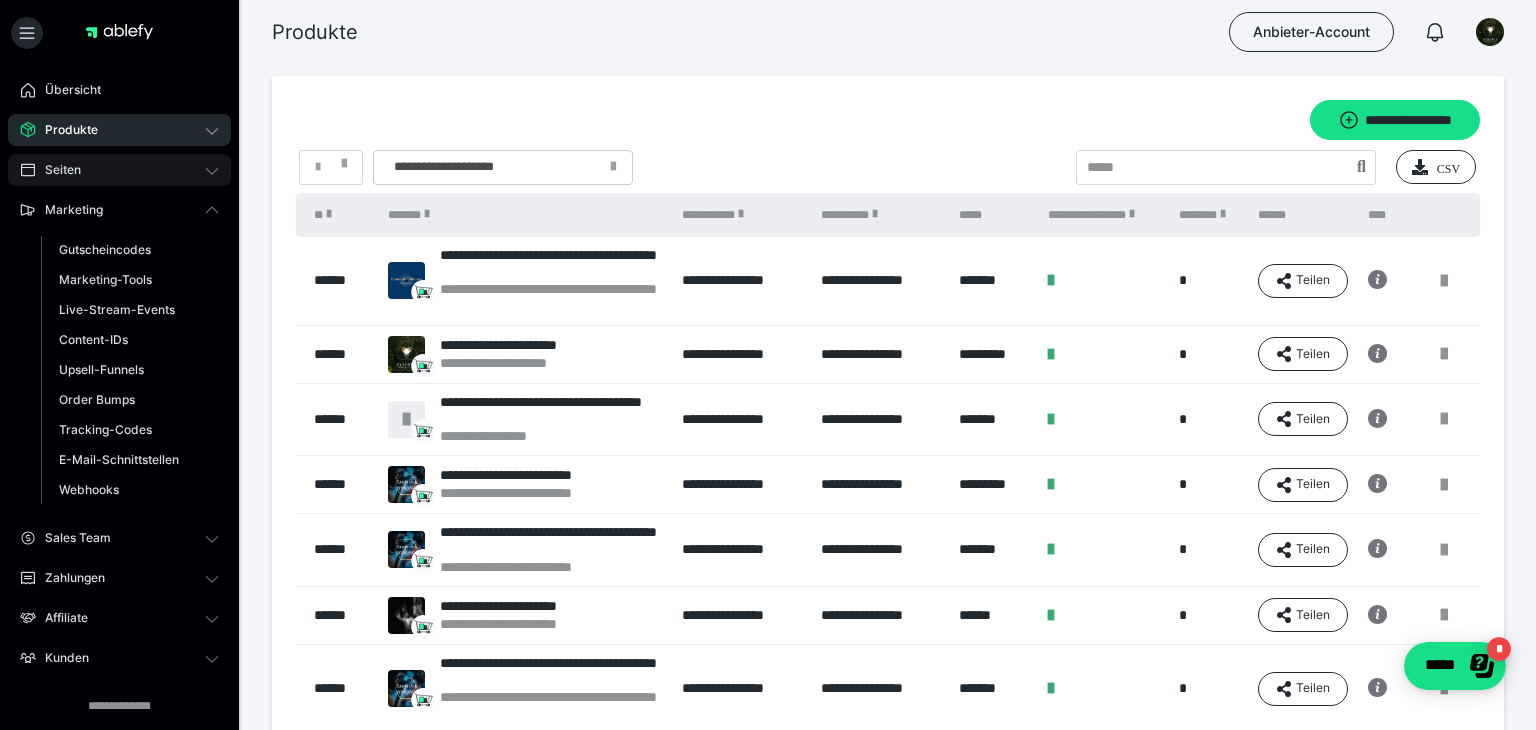 click on "Seiten" at bounding box center [119, 170] 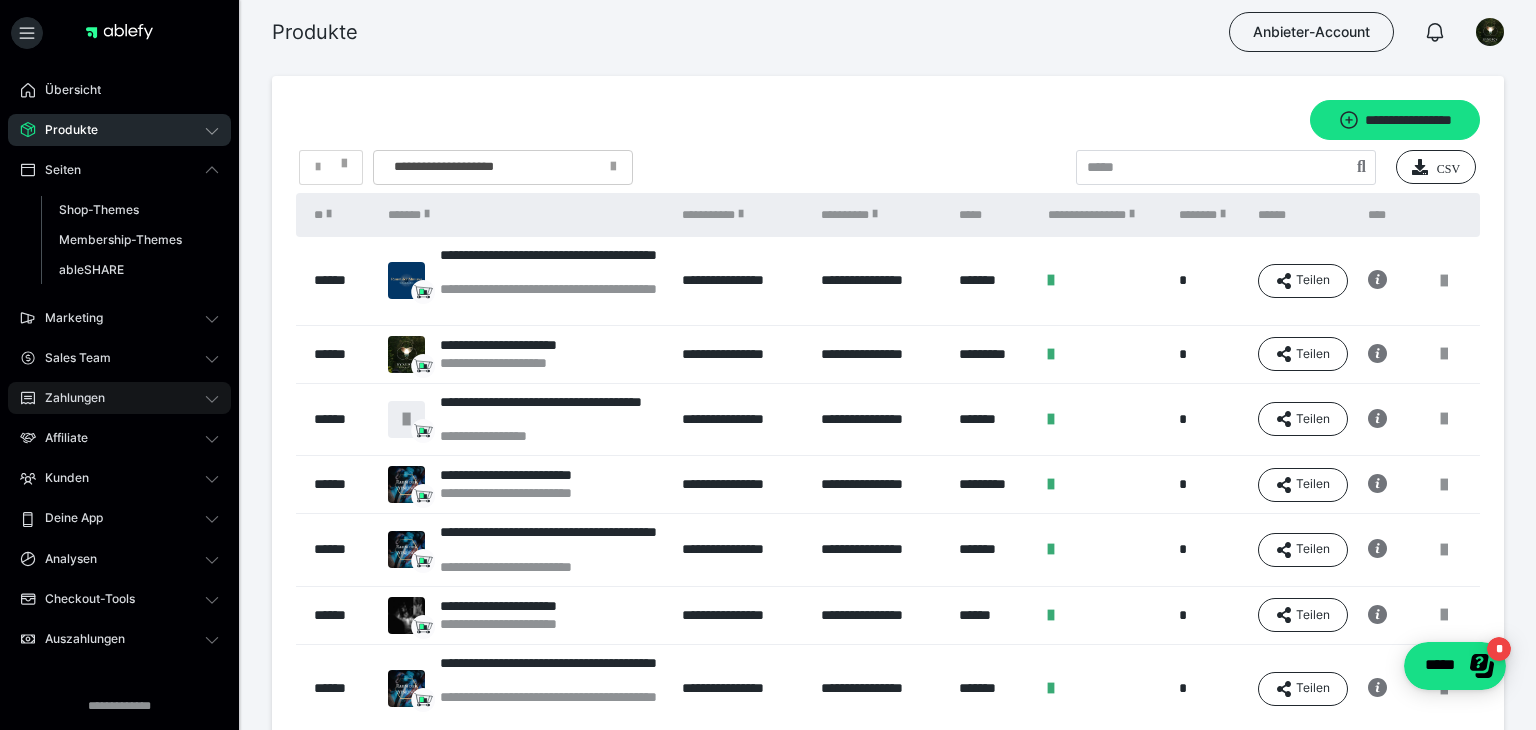 click on "Zahlungen" at bounding box center (68, 398) 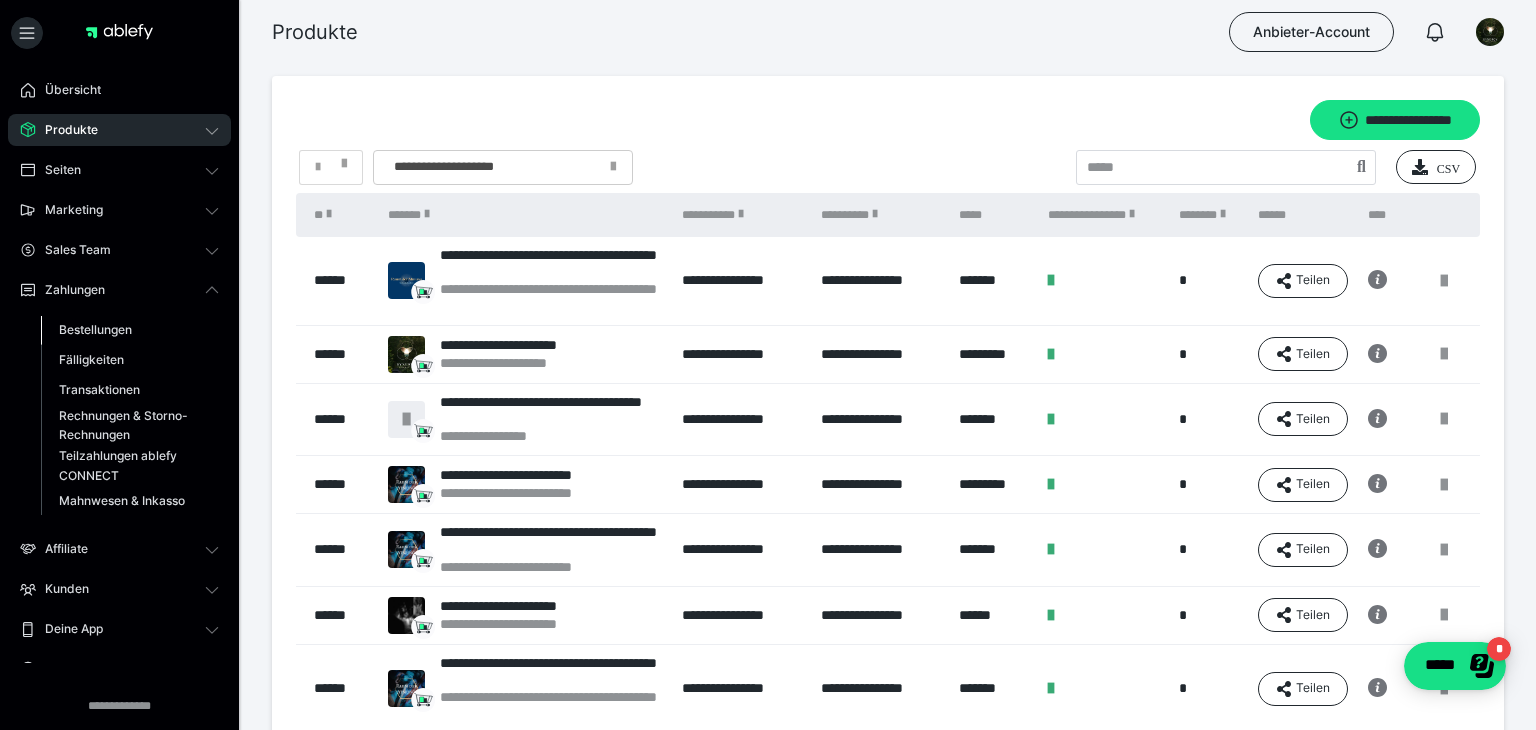 click on "Bestellungen" at bounding box center (95, 329) 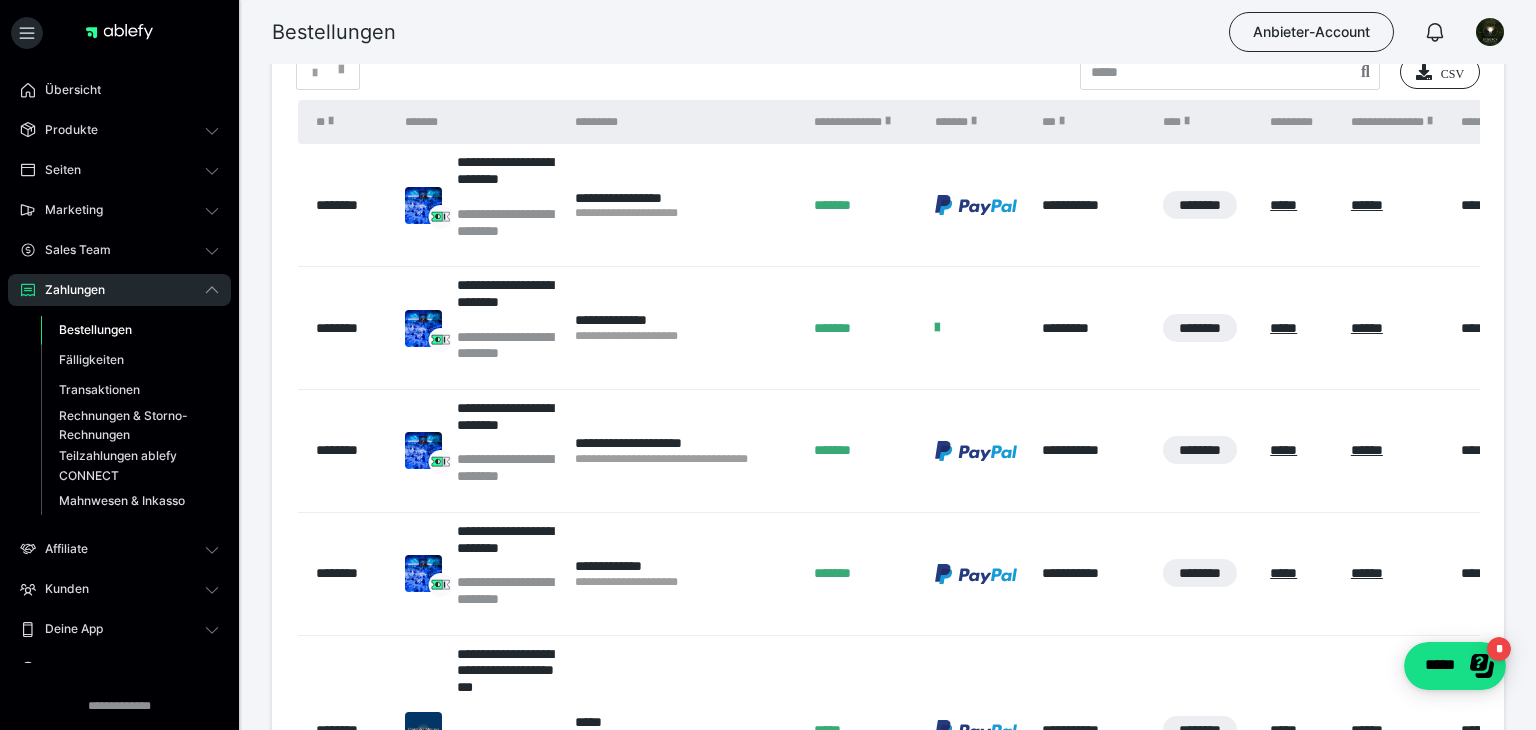 scroll, scrollTop: 424, scrollLeft: 0, axis: vertical 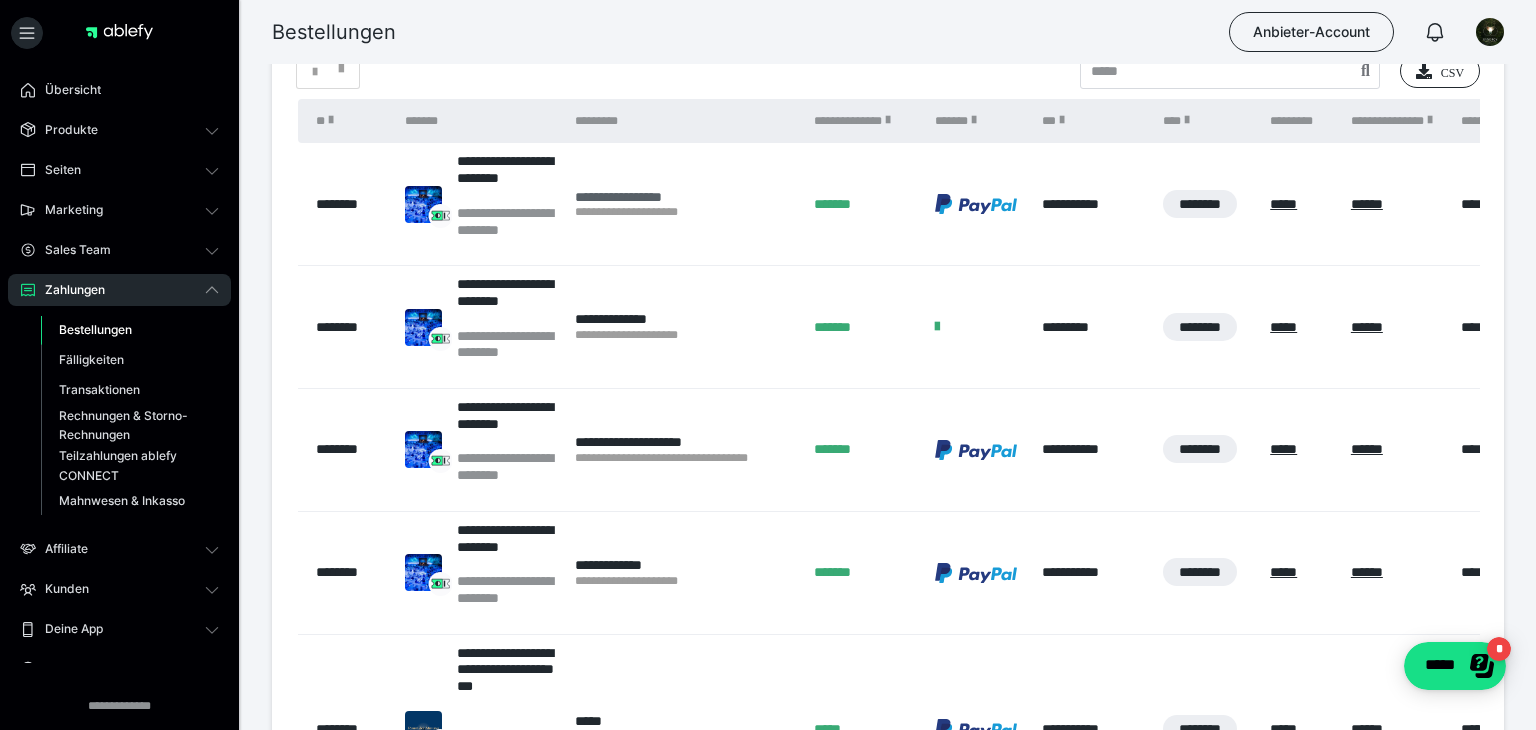click on "**********" at bounding box center (684, 197) 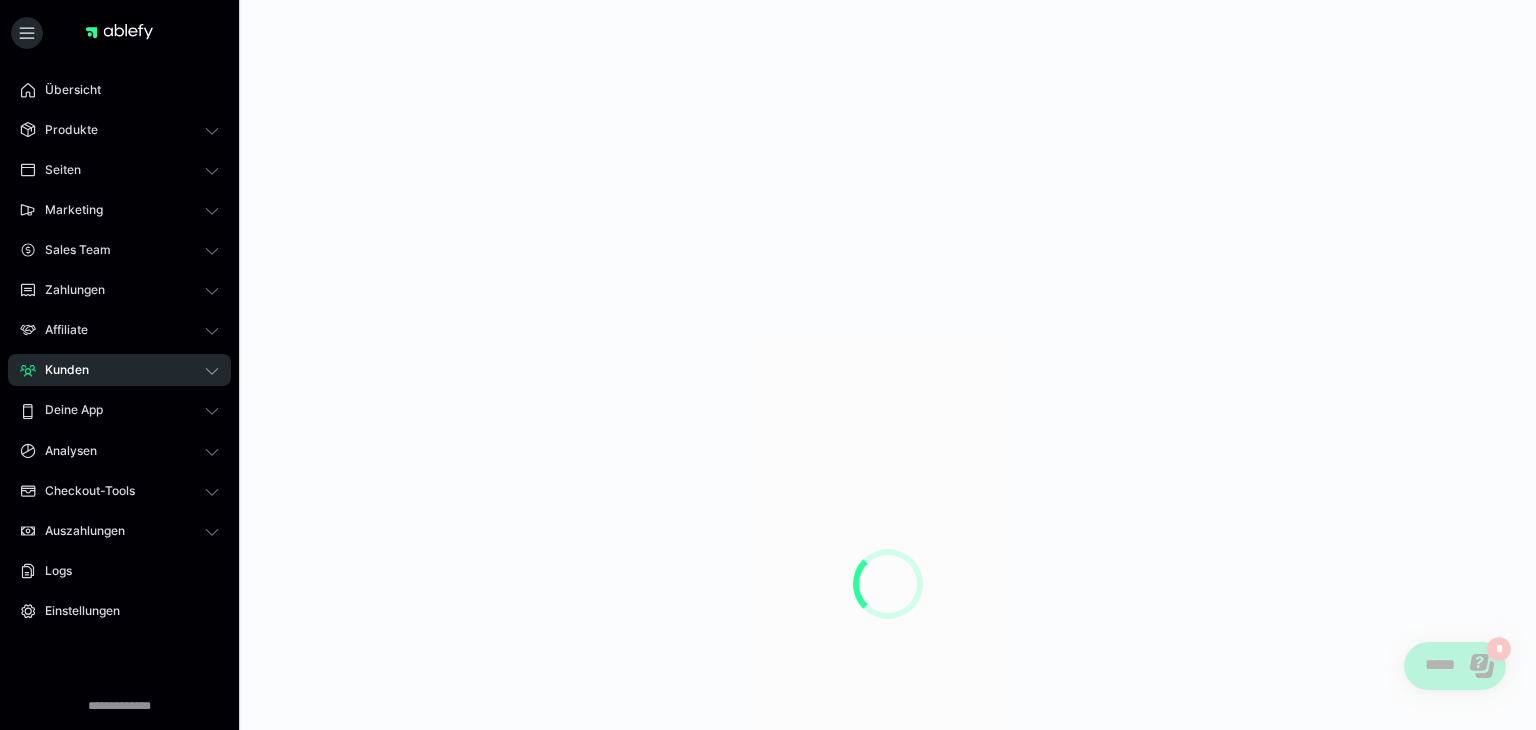 scroll, scrollTop: 0, scrollLeft: 0, axis: both 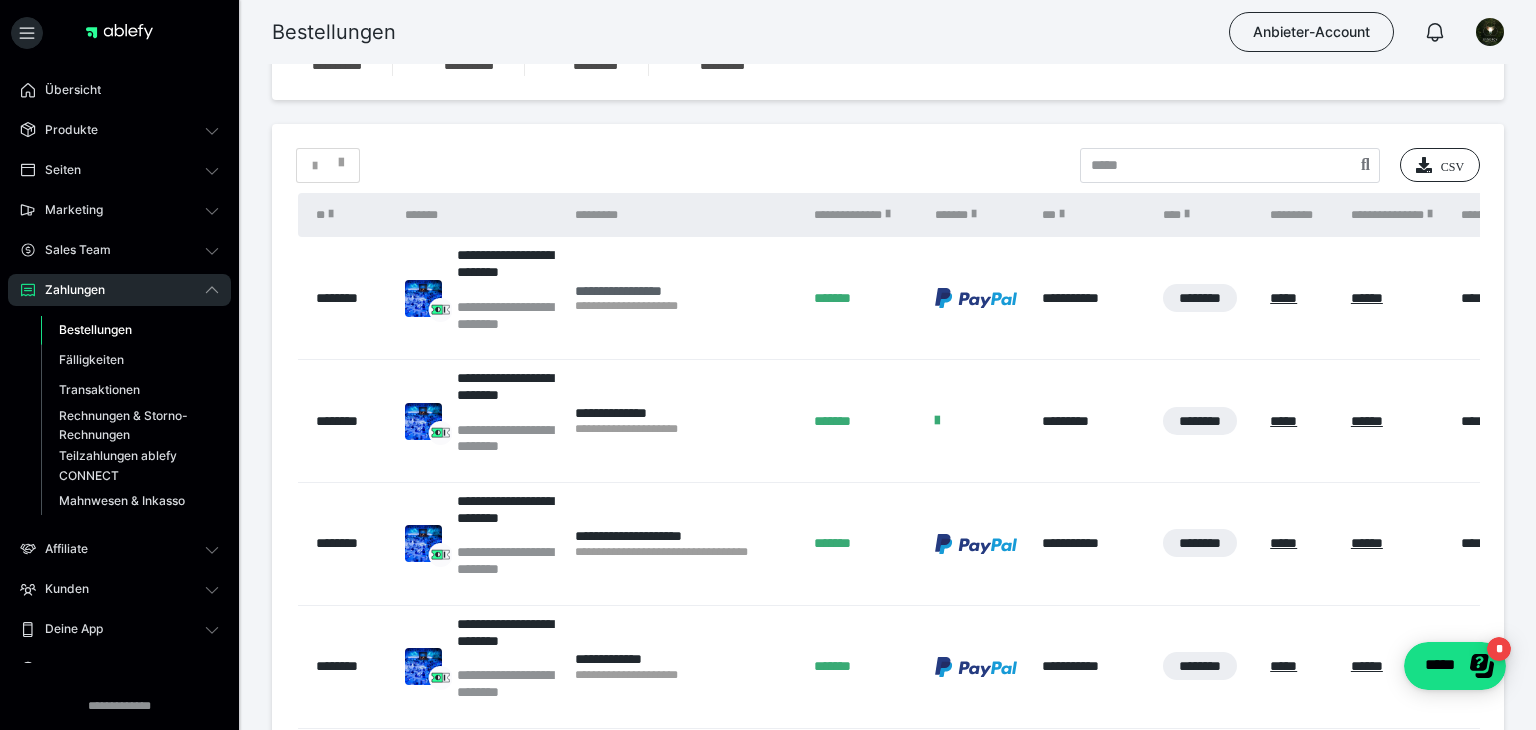 click on "**********" at bounding box center [684, 291] 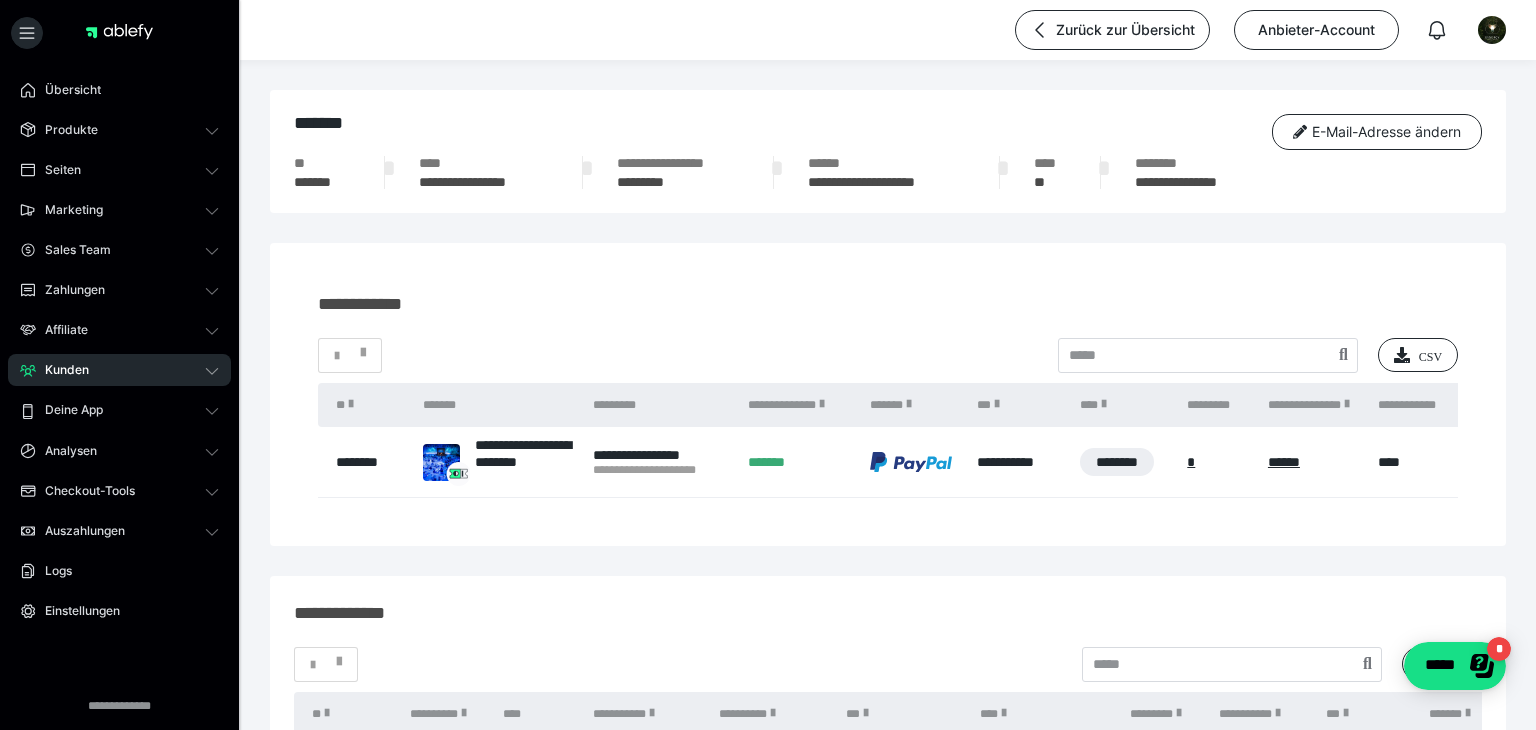 scroll, scrollTop: 290, scrollLeft: 0, axis: vertical 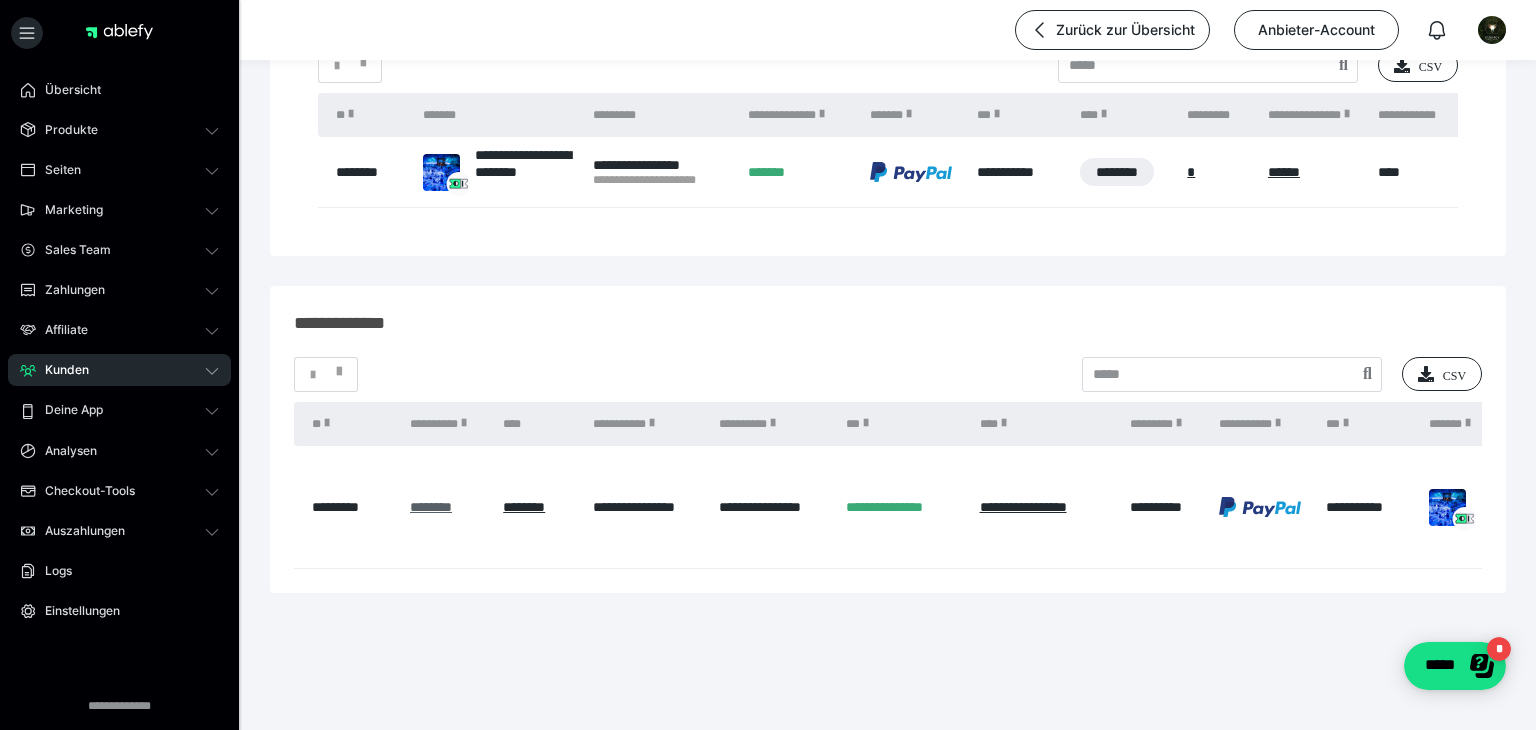 click on "********" at bounding box center (431, 507) 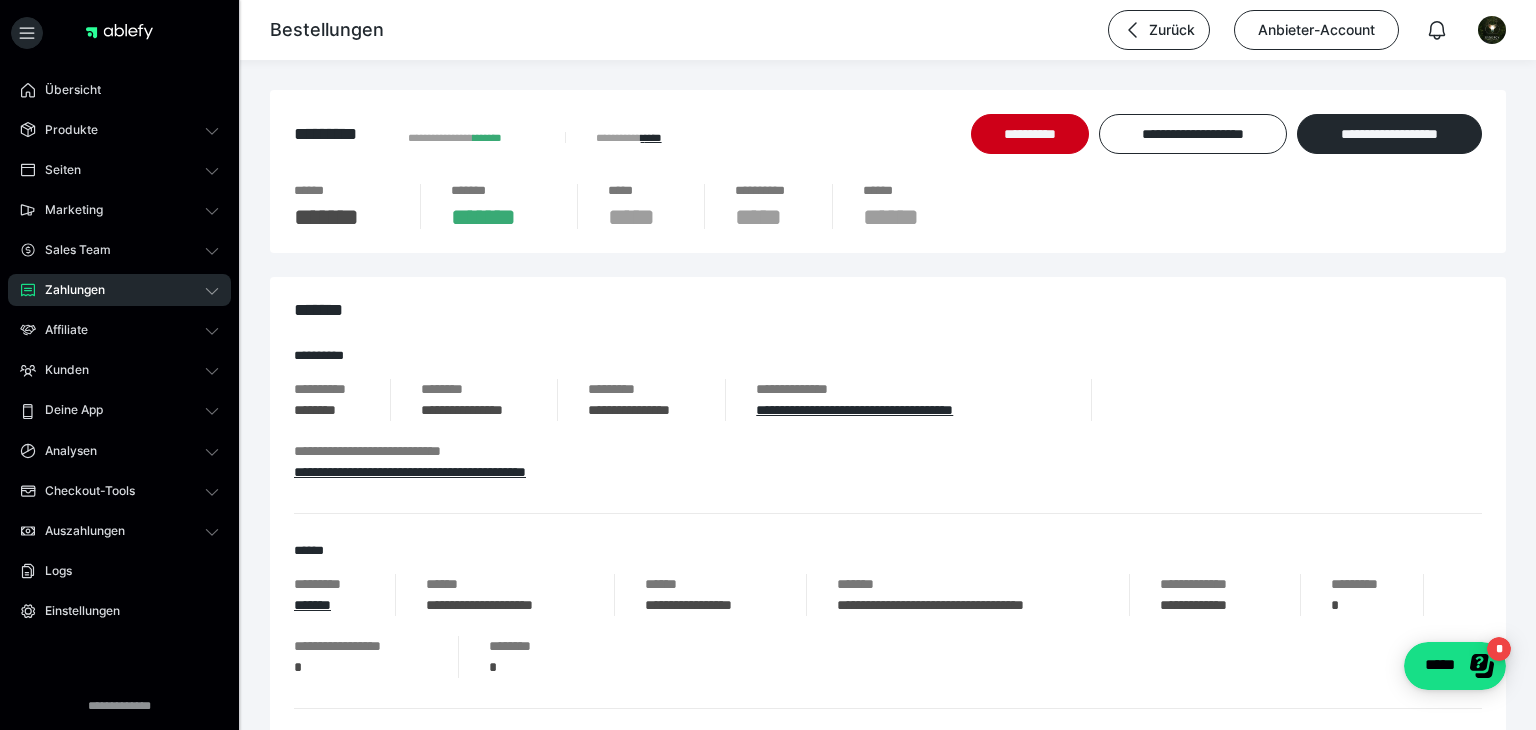 click on "**********" at bounding box center (710, 605) 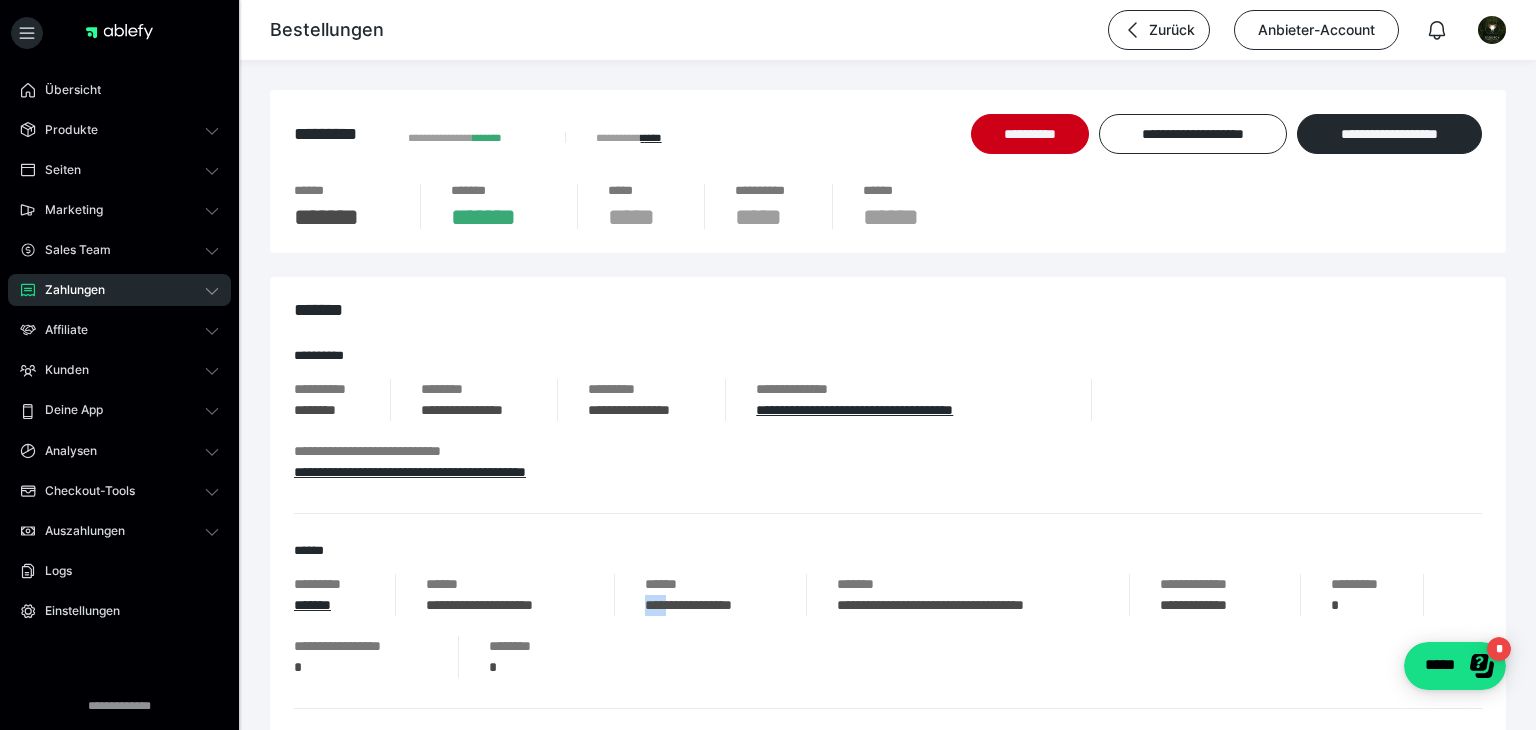 click on "**********" at bounding box center (725, 595) 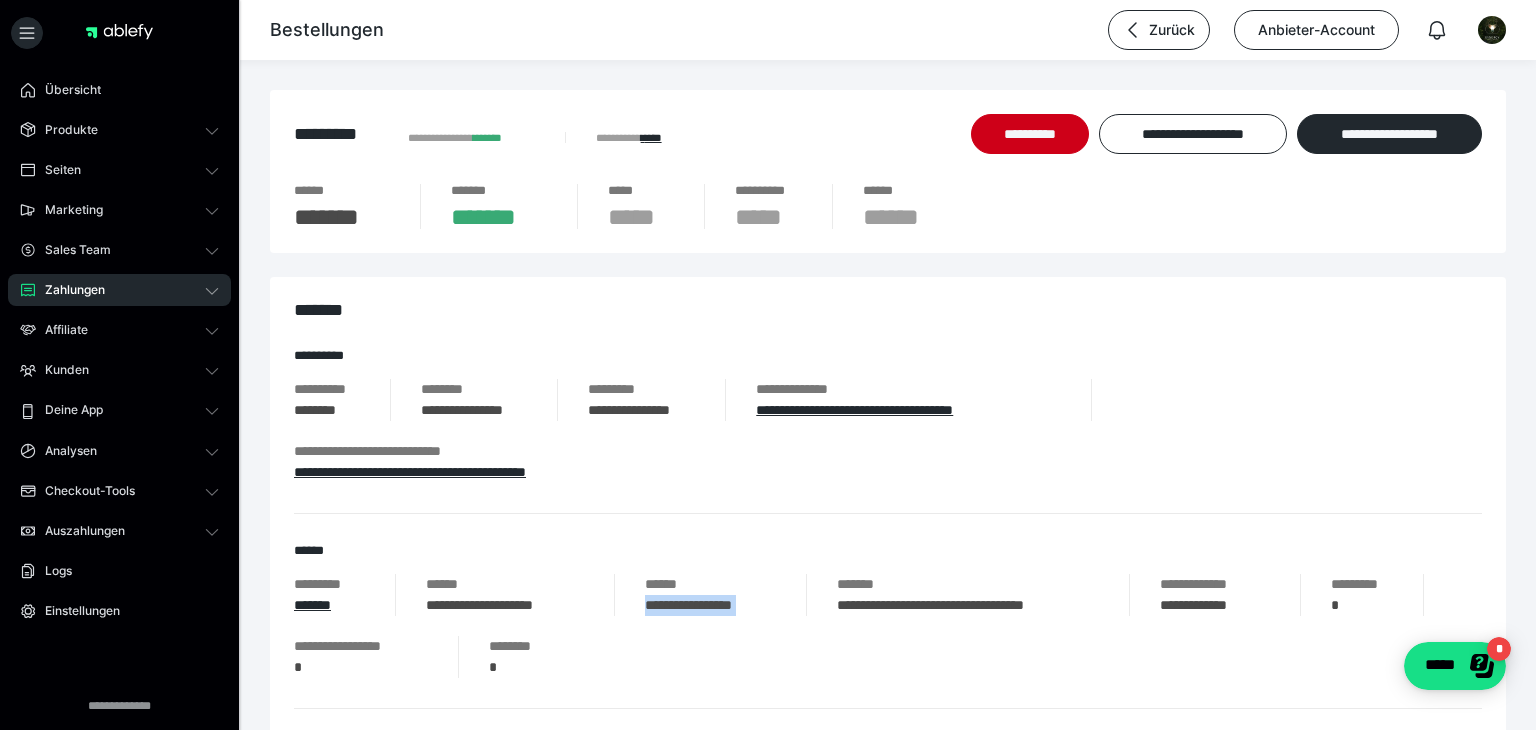 copy on "**********" 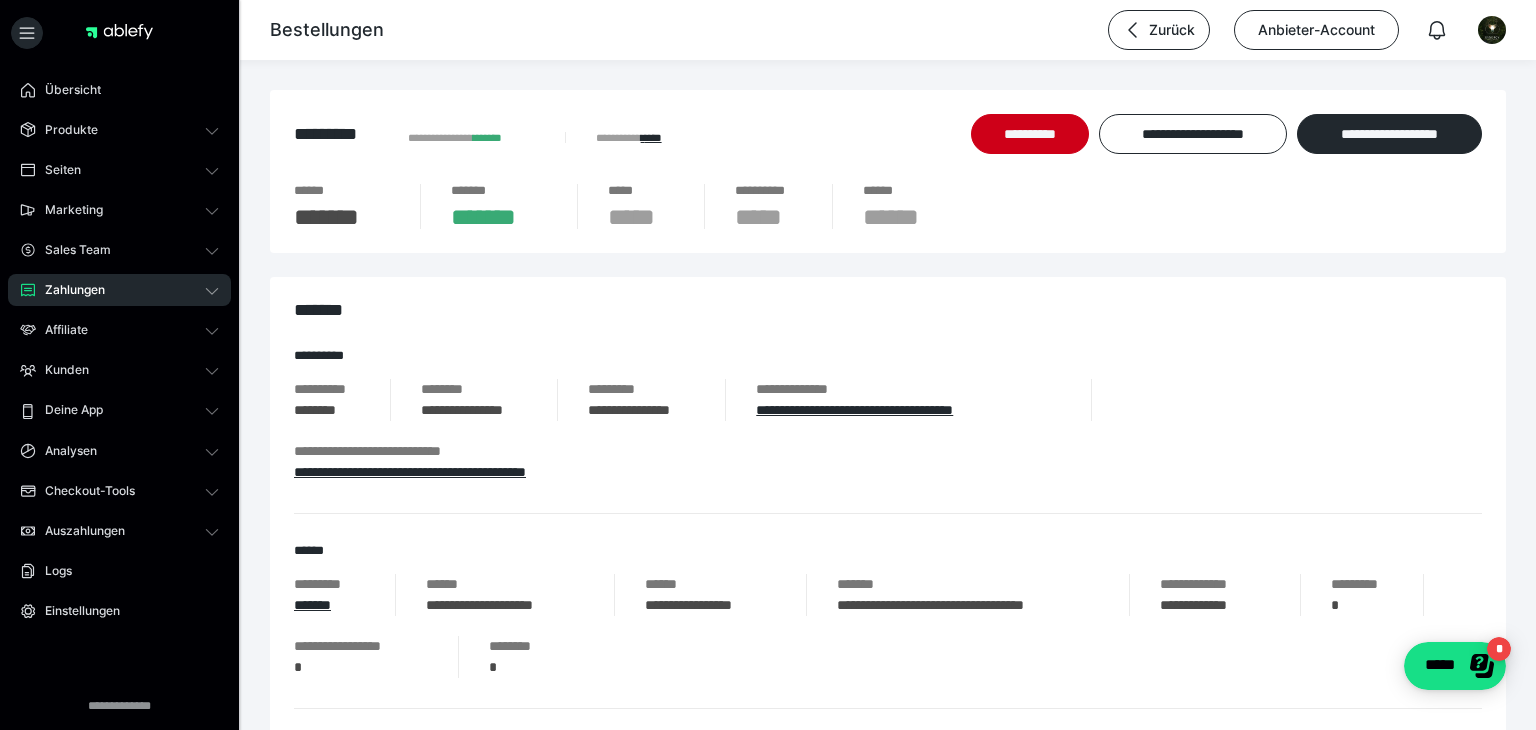 click on "**********" at bounding box center (505, 605) 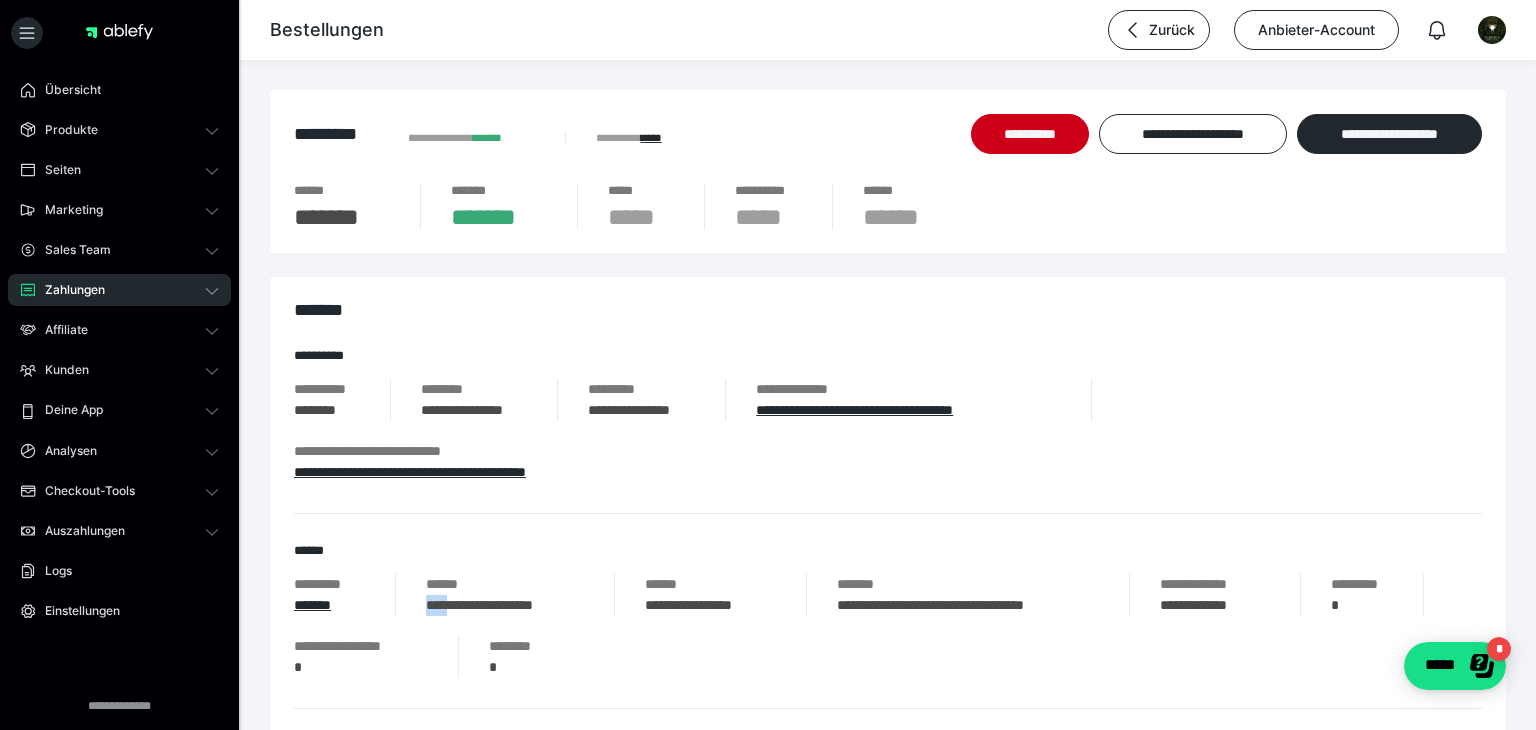 click on "**********" at bounding box center [520, 595] 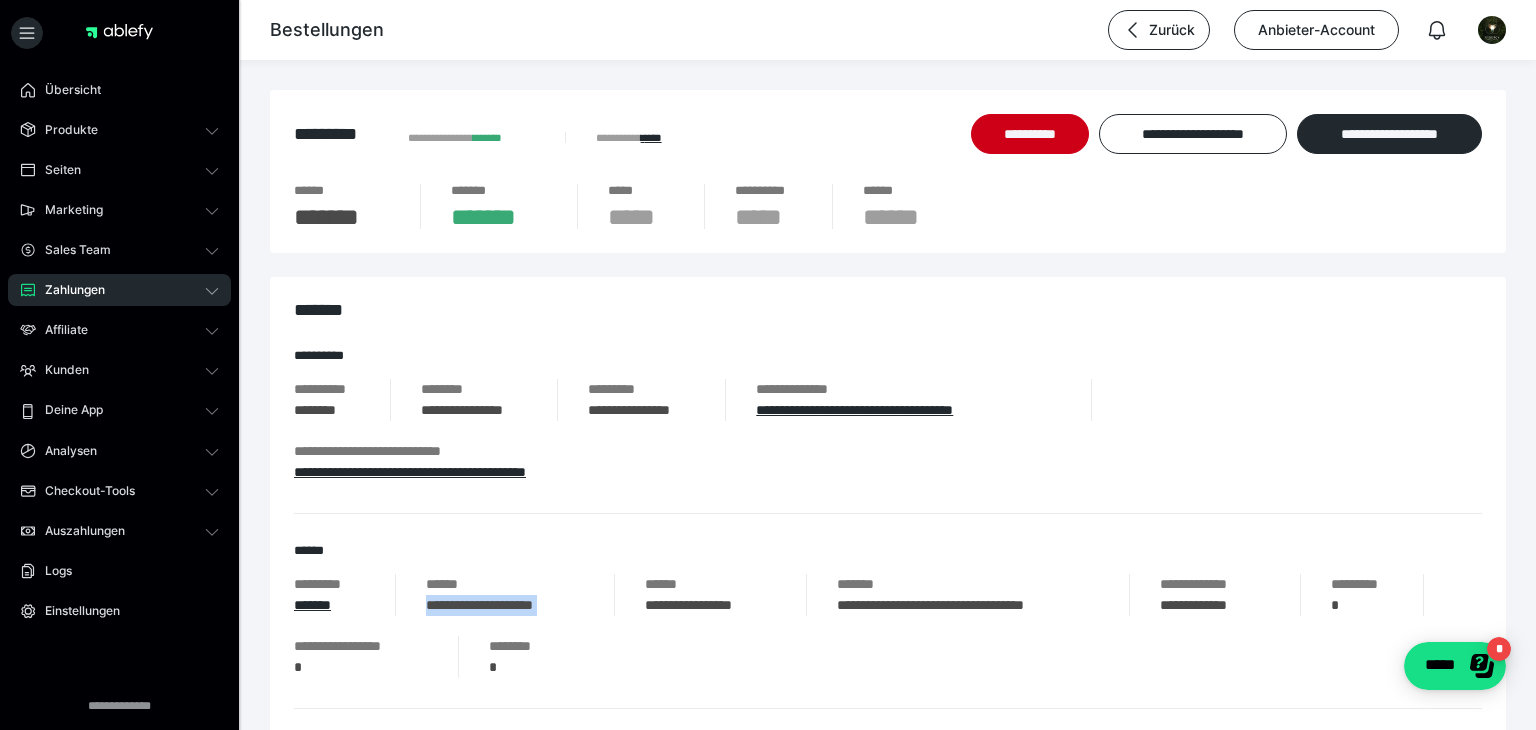 copy on "**********" 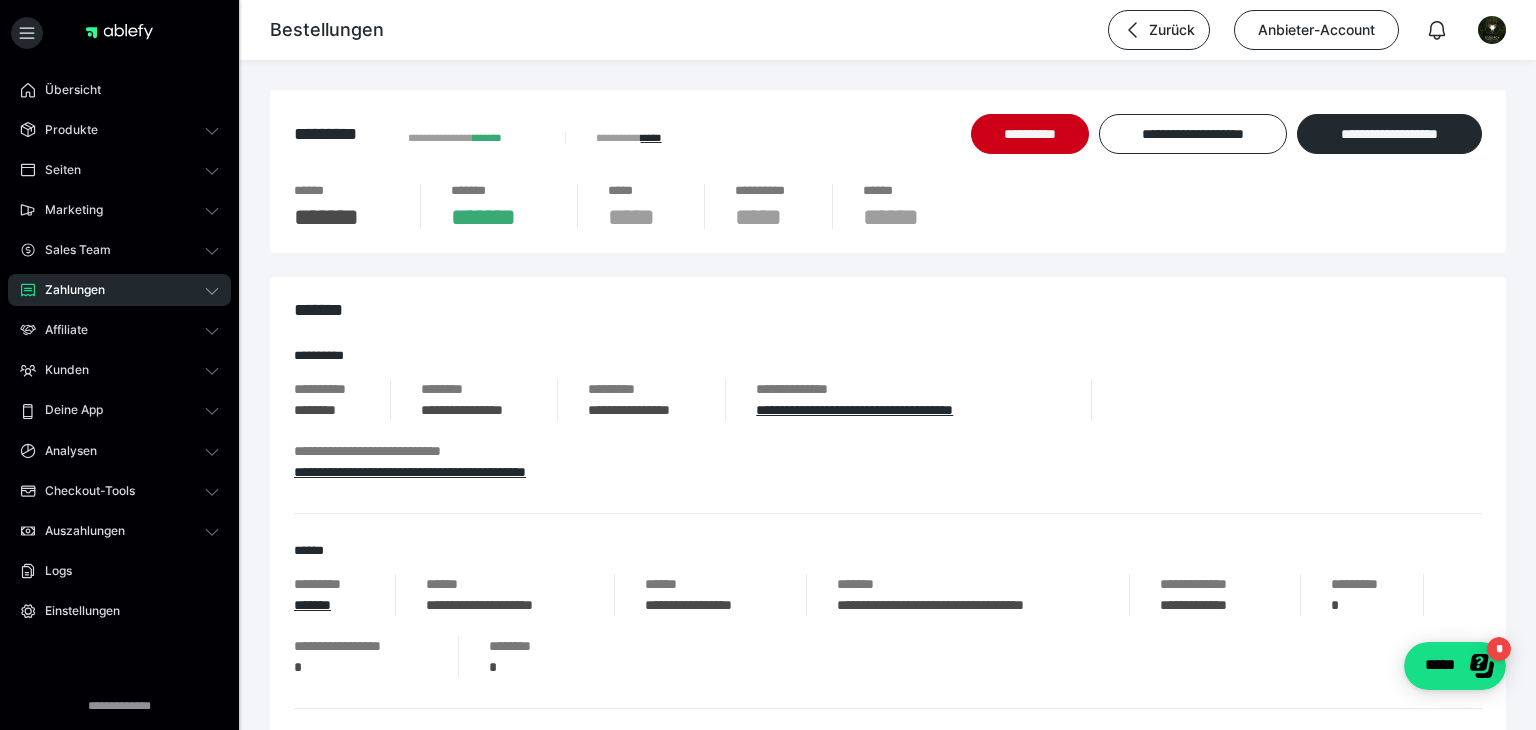 click on "**********" at bounding box center [1214, 605] 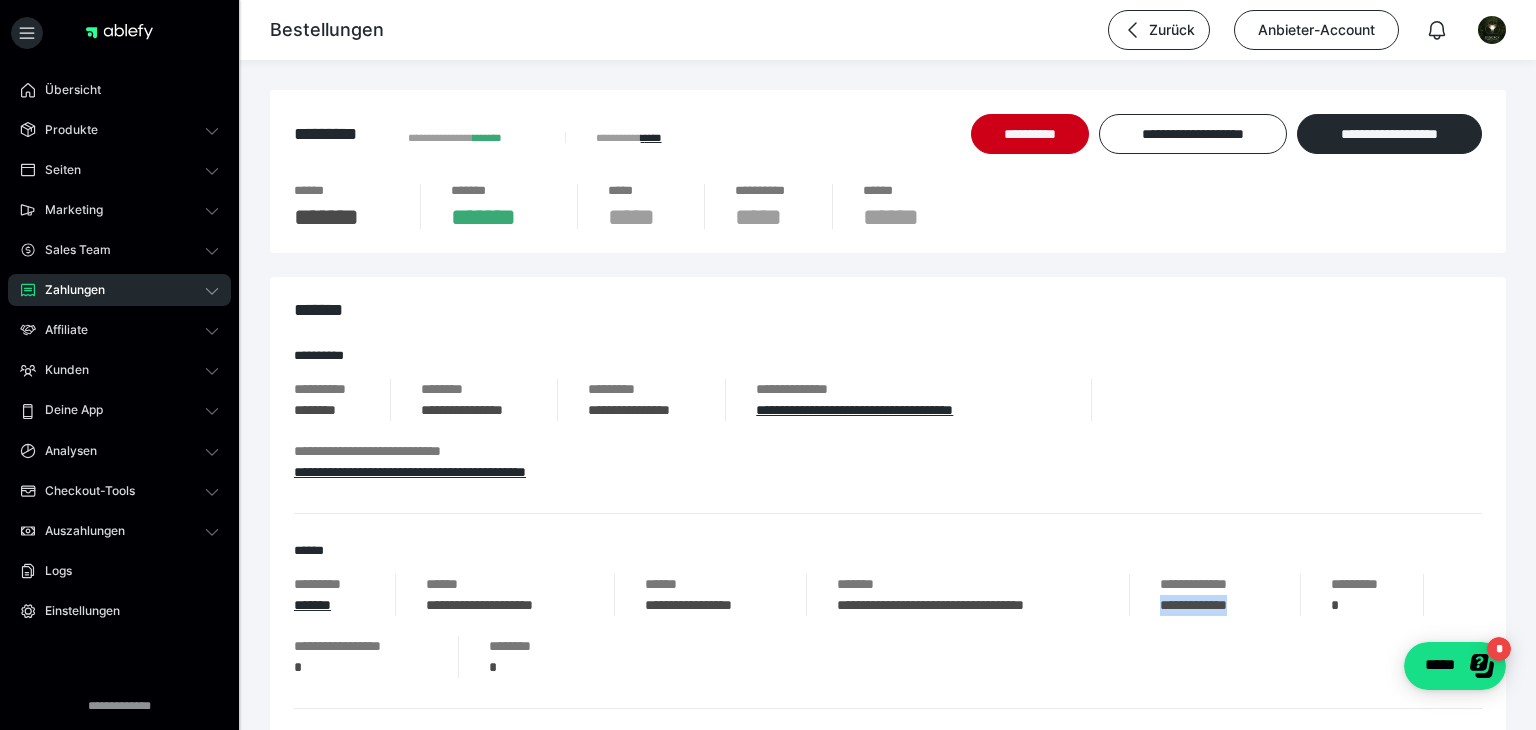 copy on "**********" 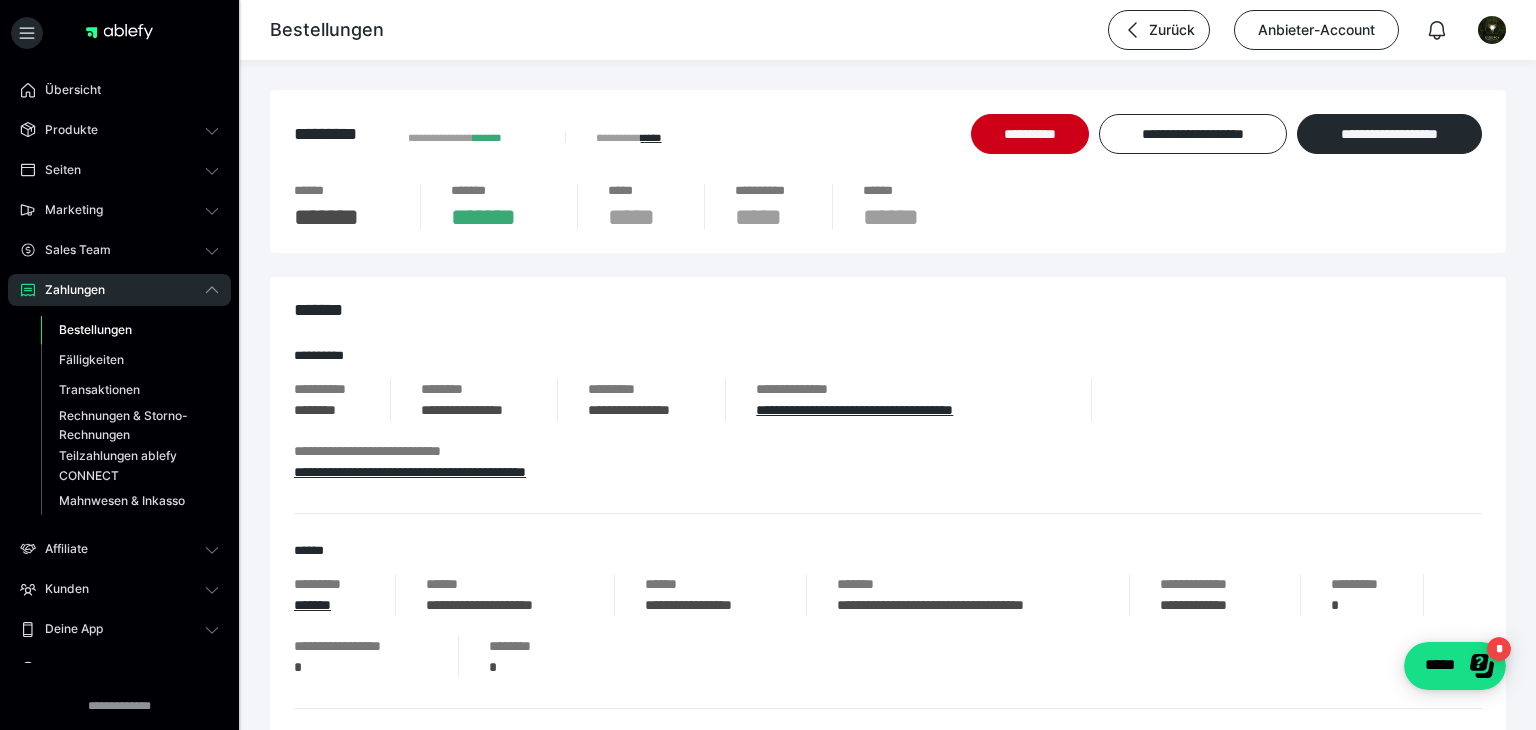 click on "Bestellungen" at bounding box center [95, 329] 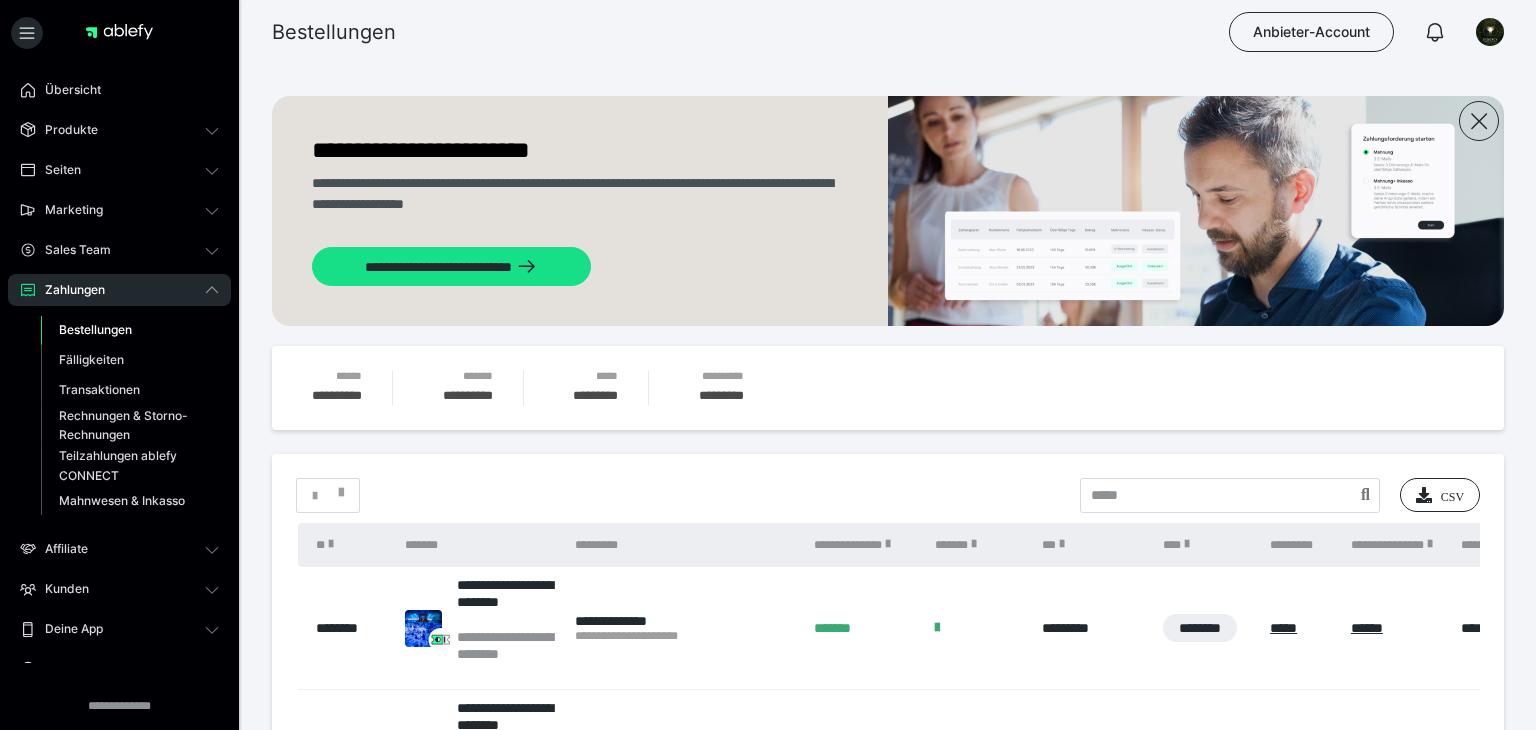 scroll, scrollTop: 330, scrollLeft: 0, axis: vertical 